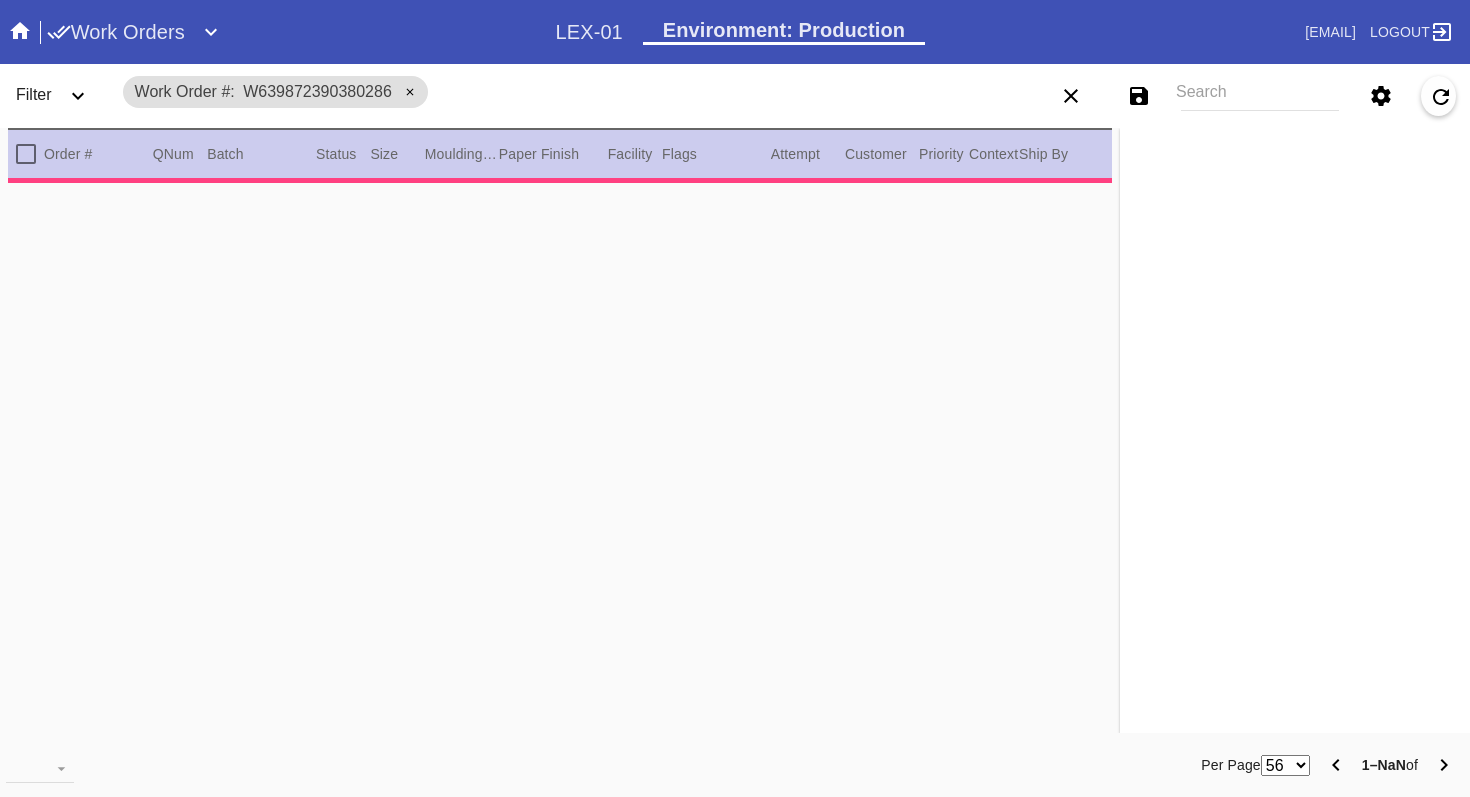 scroll, scrollTop: 0, scrollLeft: 0, axis: both 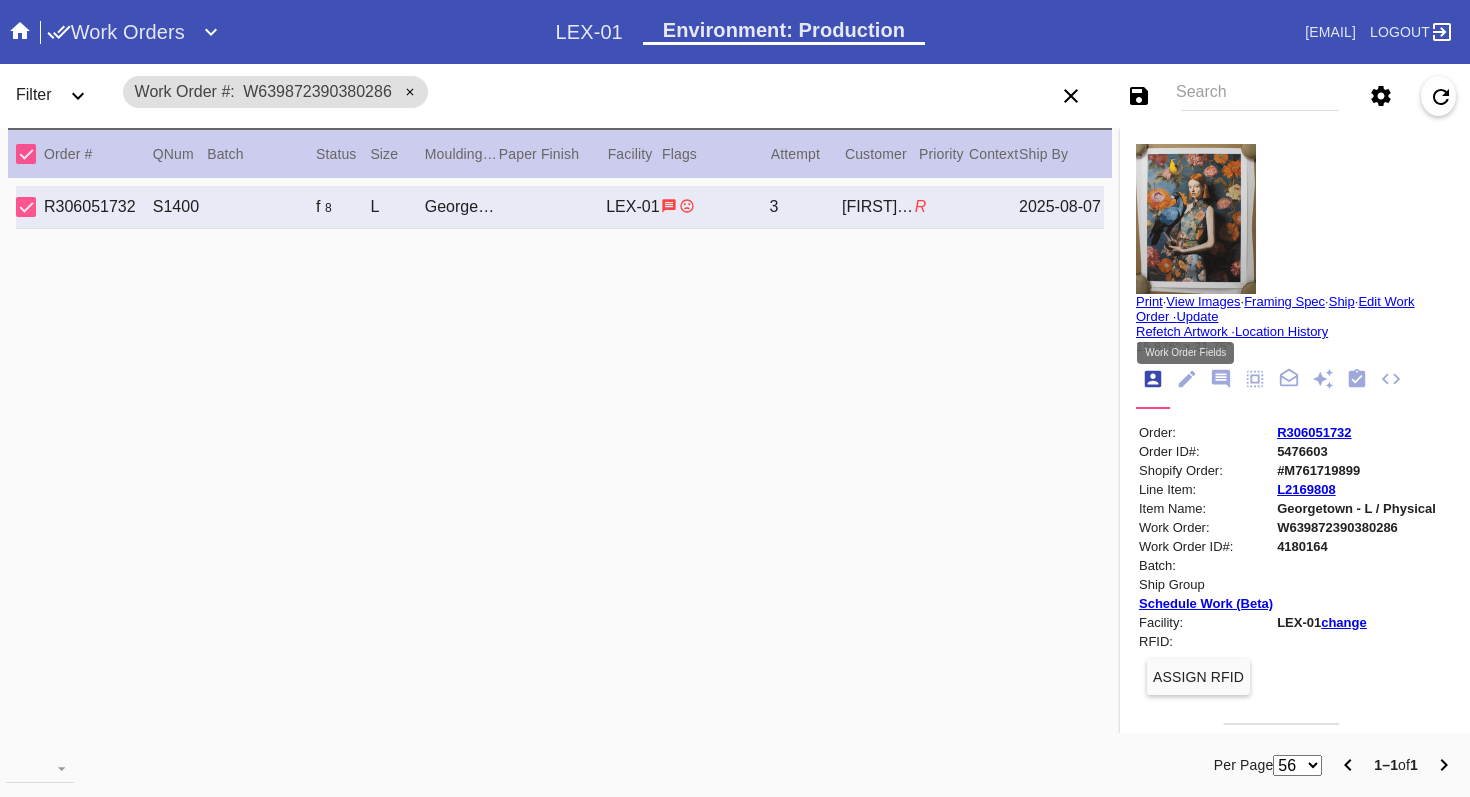 click 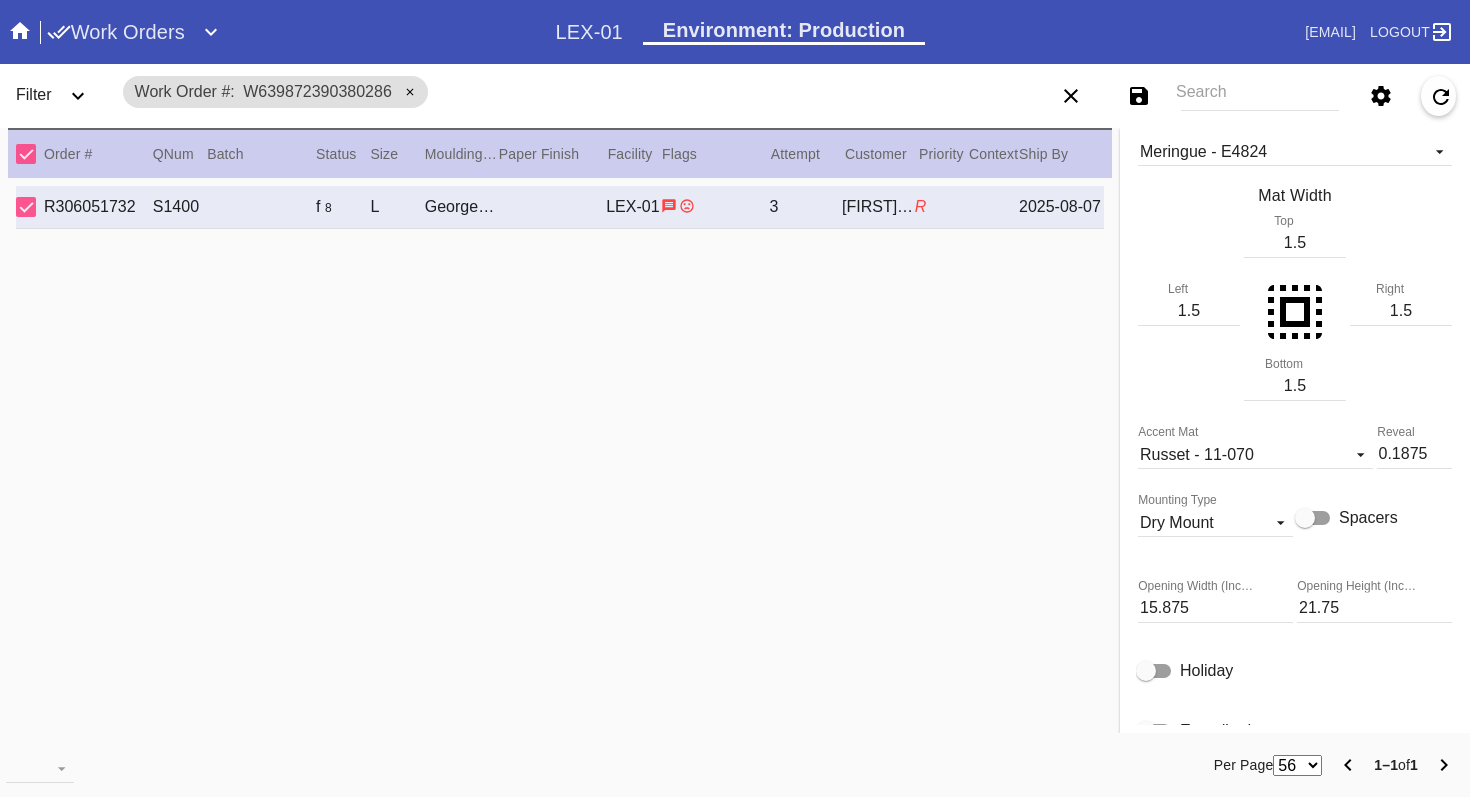 scroll, scrollTop: 0, scrollLeft: 0, axis: both 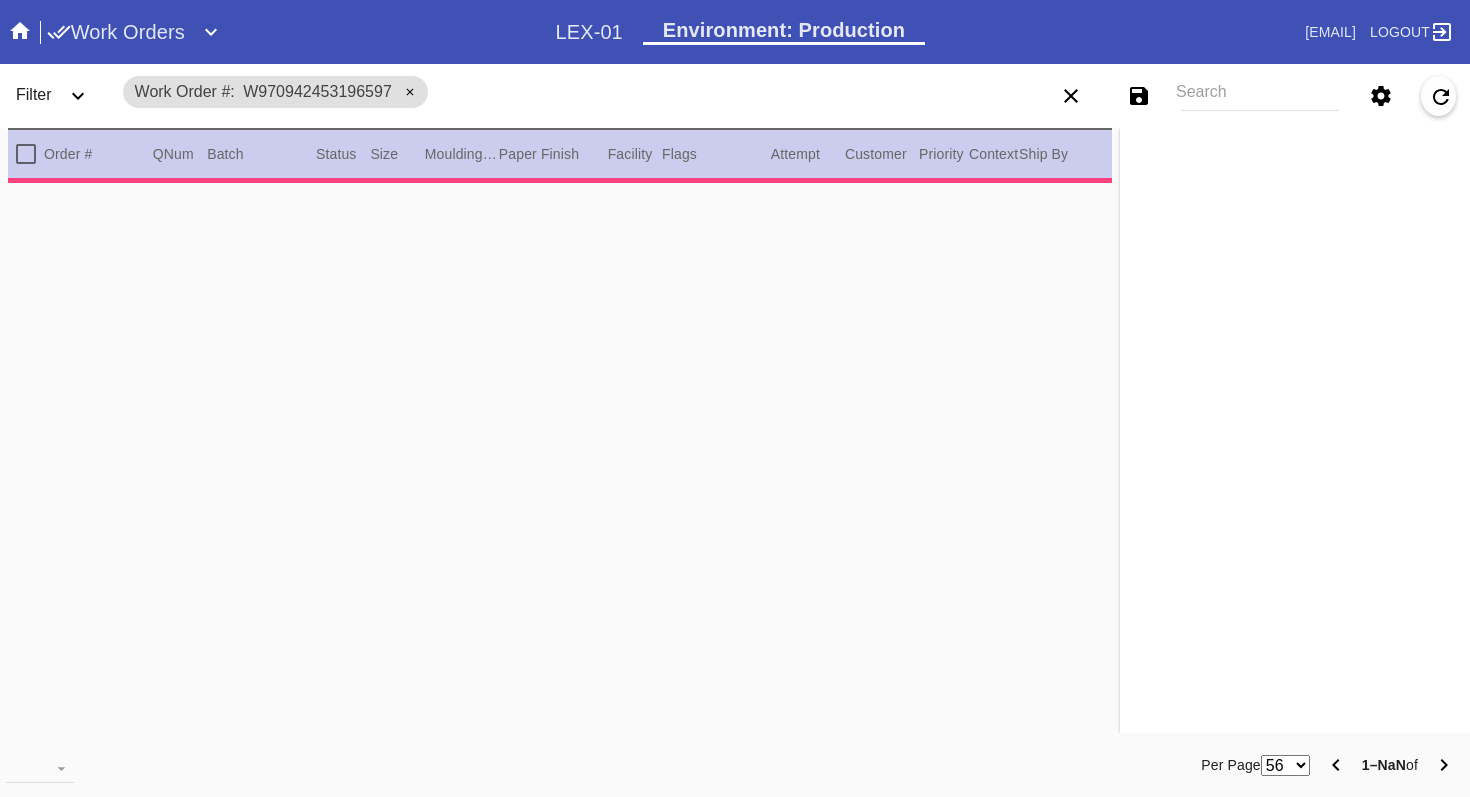 type on "4.0" 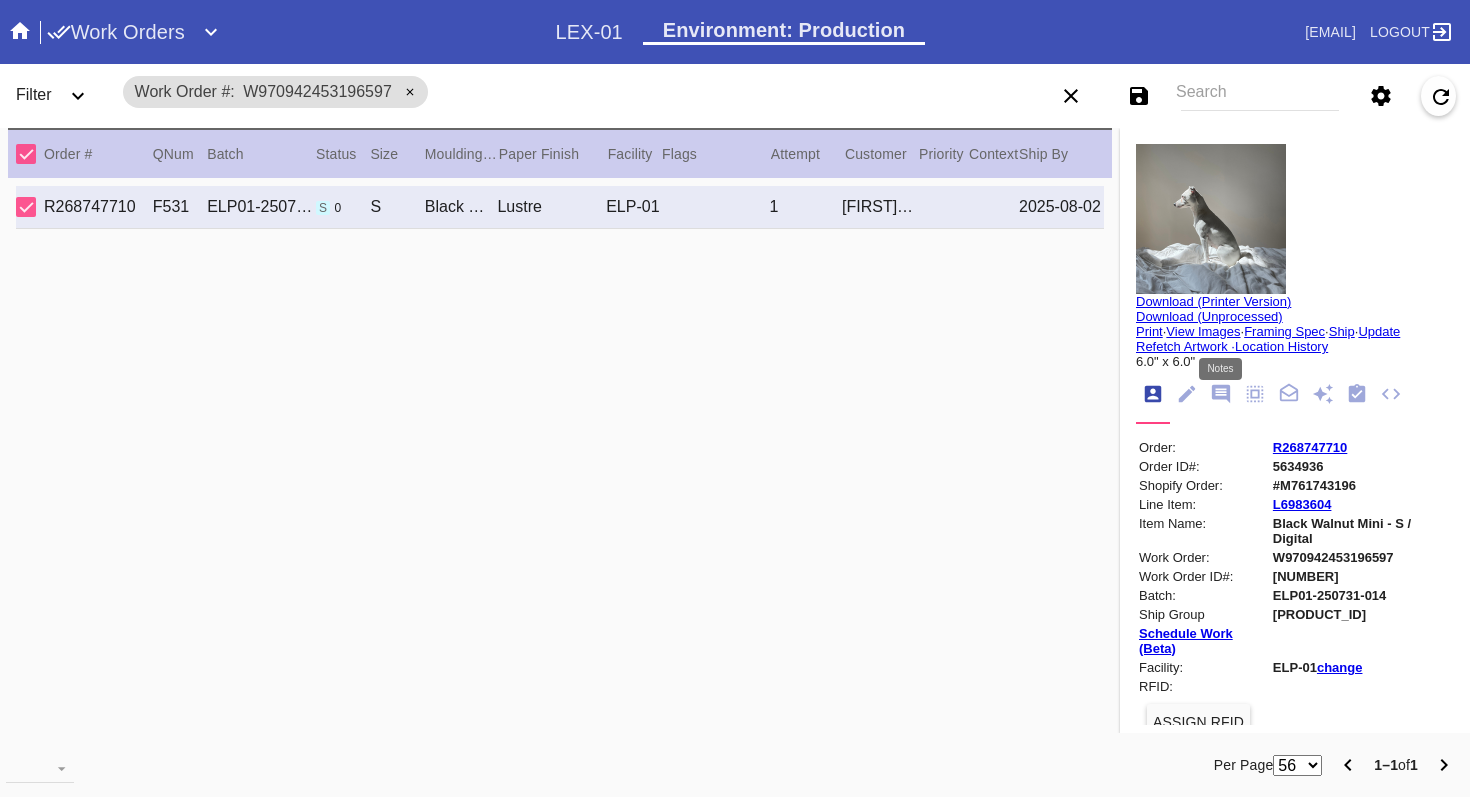 click 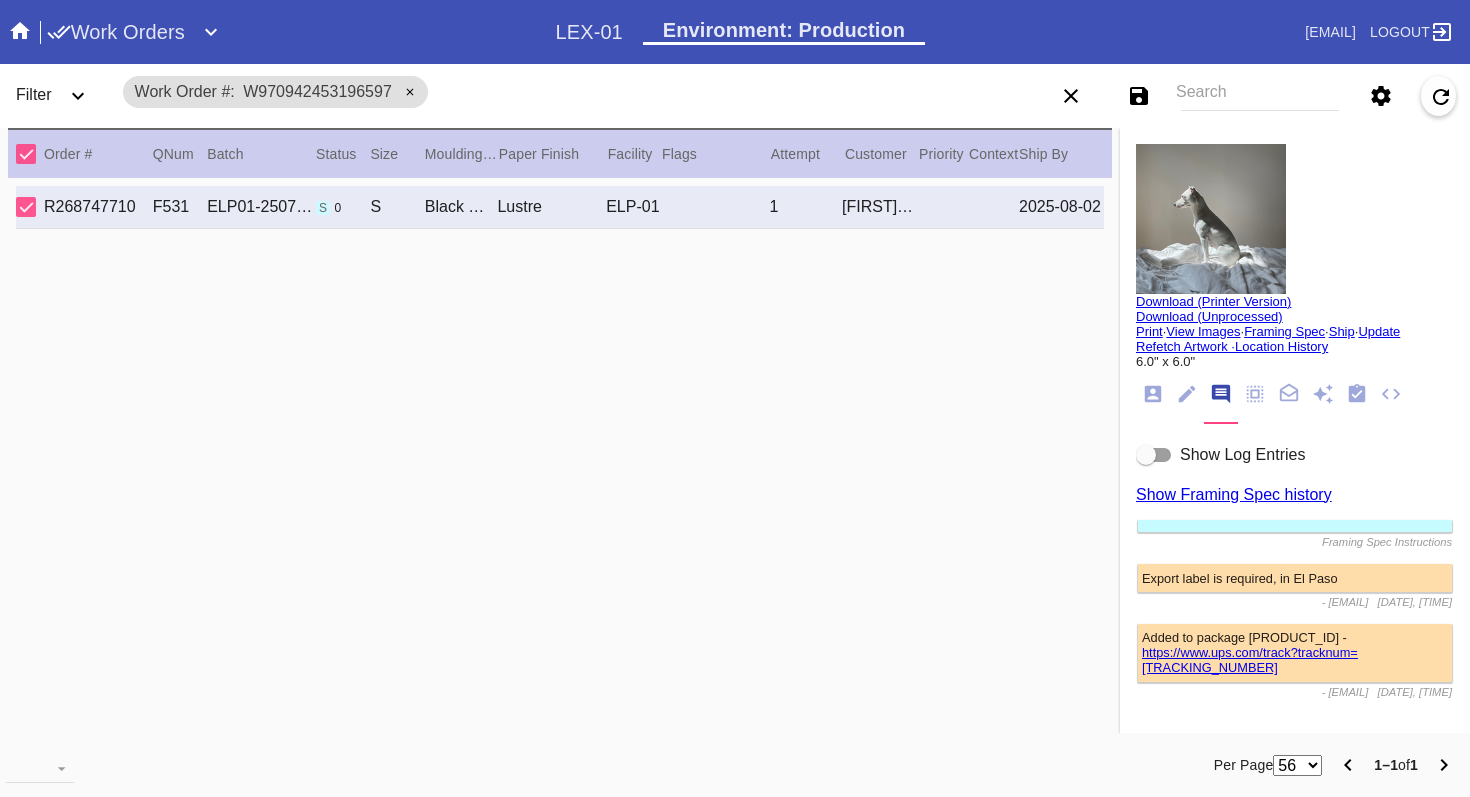 click at bounding box center (1146, 455) 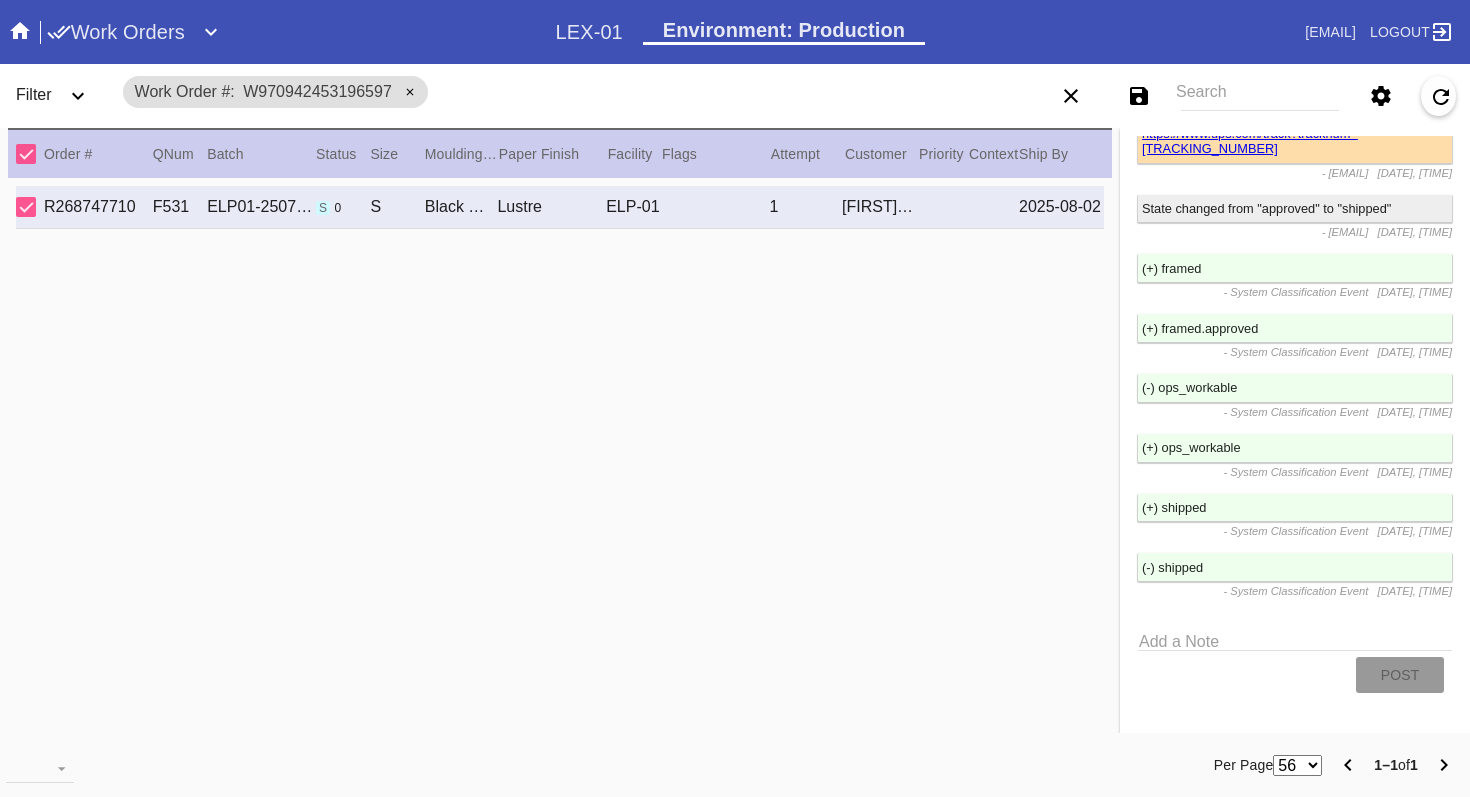 scroll, scrollTop: 3220, scrollLeft: 0, axis: vertical 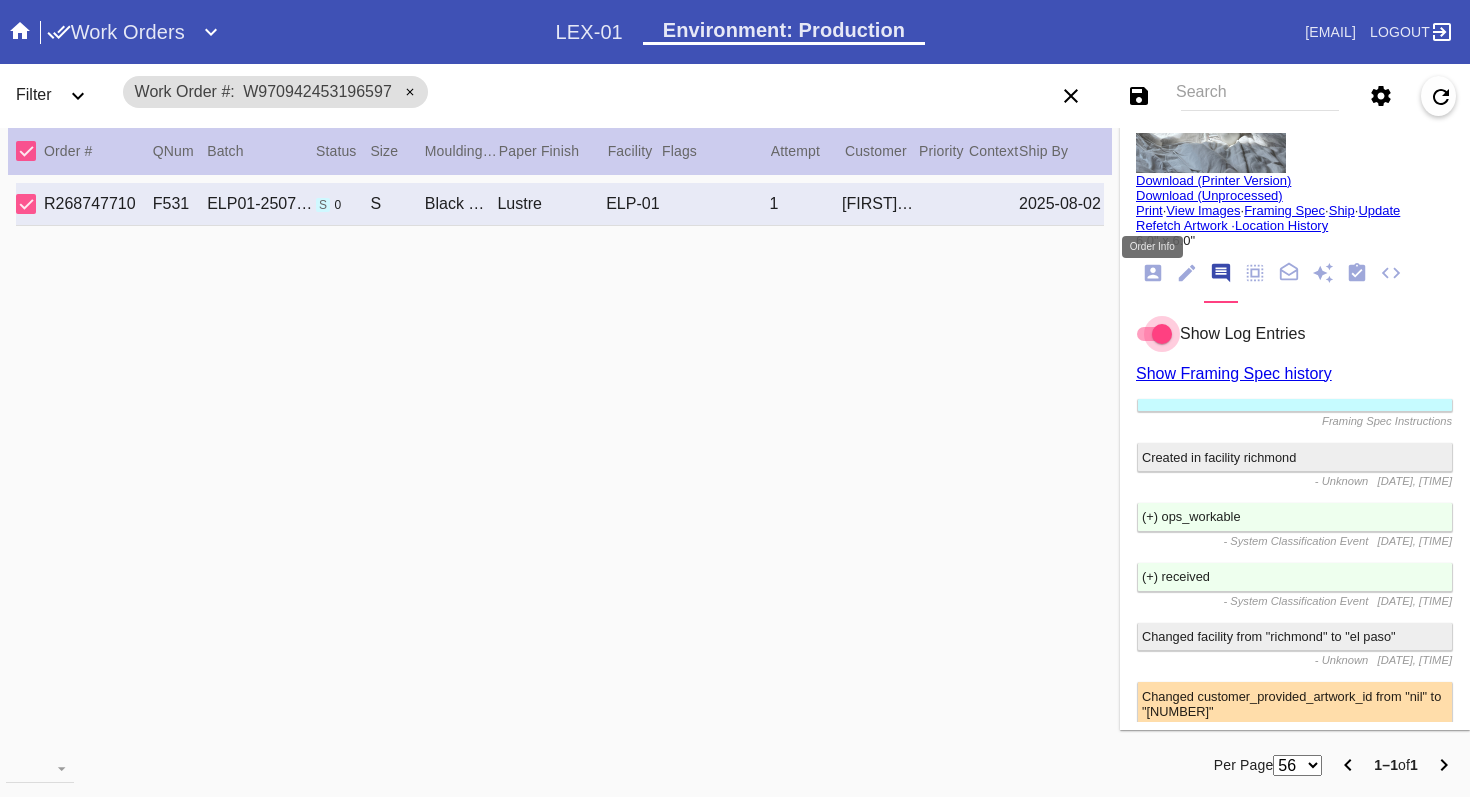 click 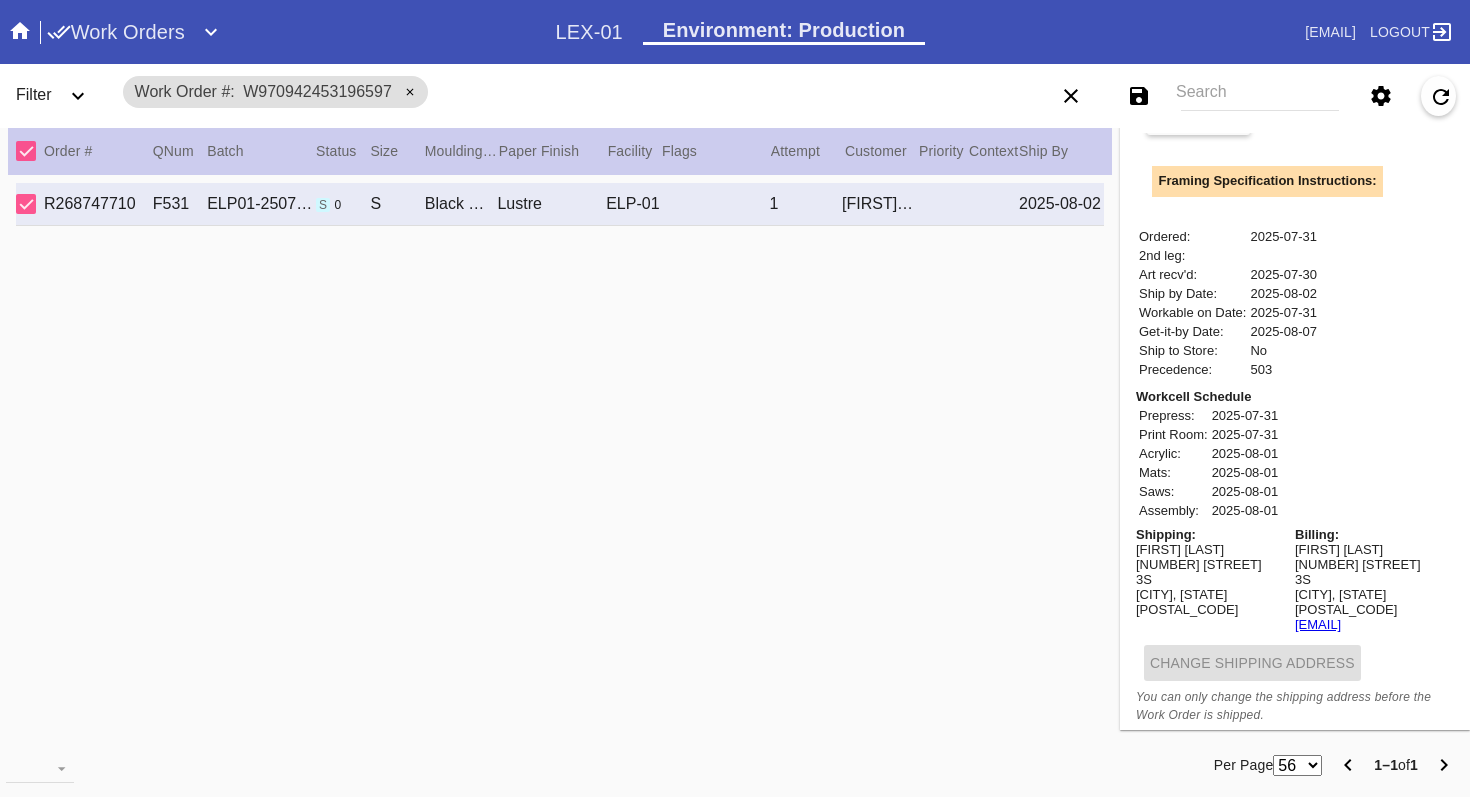 scroll, scrollTop: 706, scrollLeft: 0, axis: vertical 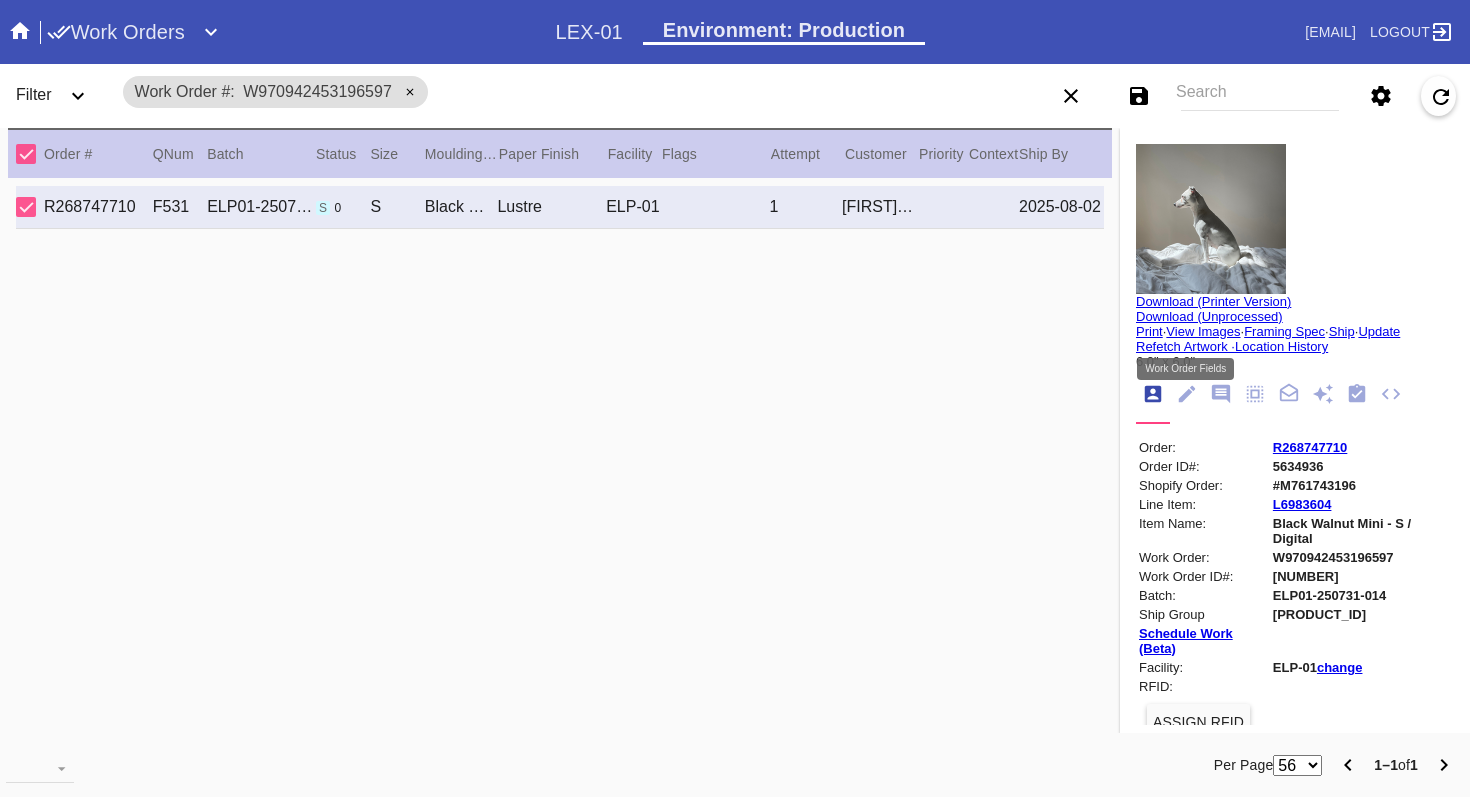 click 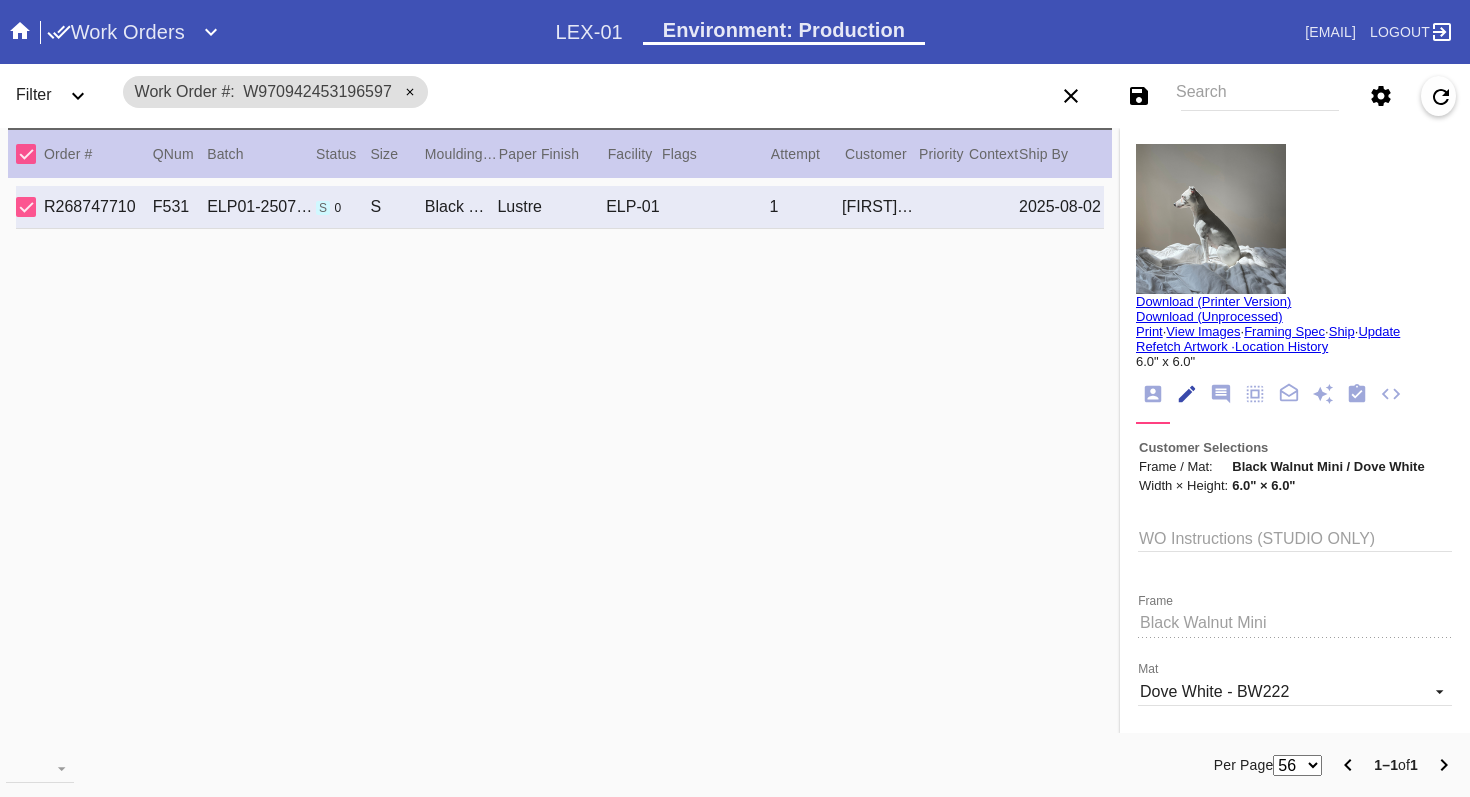 scroll, scrollTop: 73, scrollLeft: 0, axis: vertical 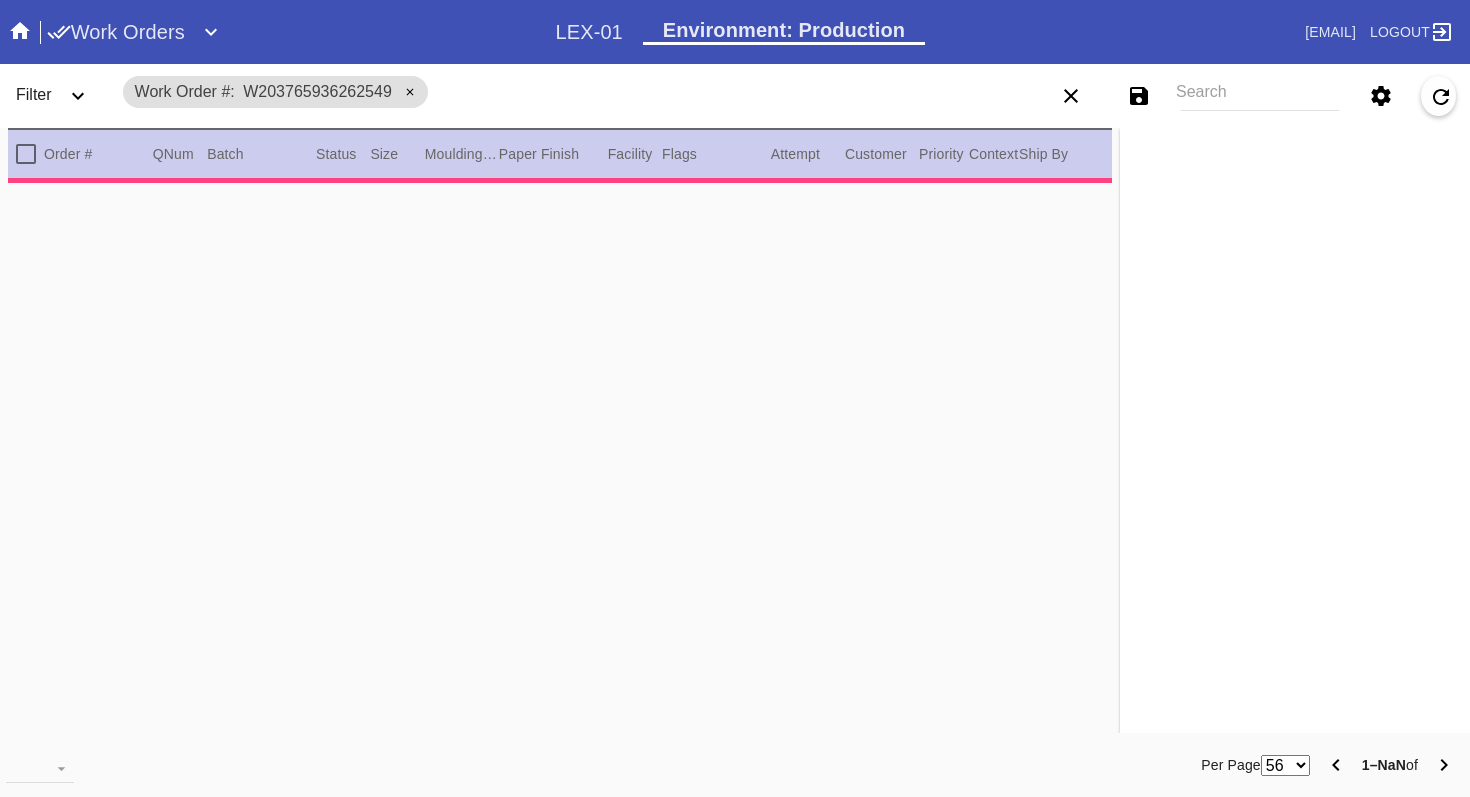 type on "1.0" 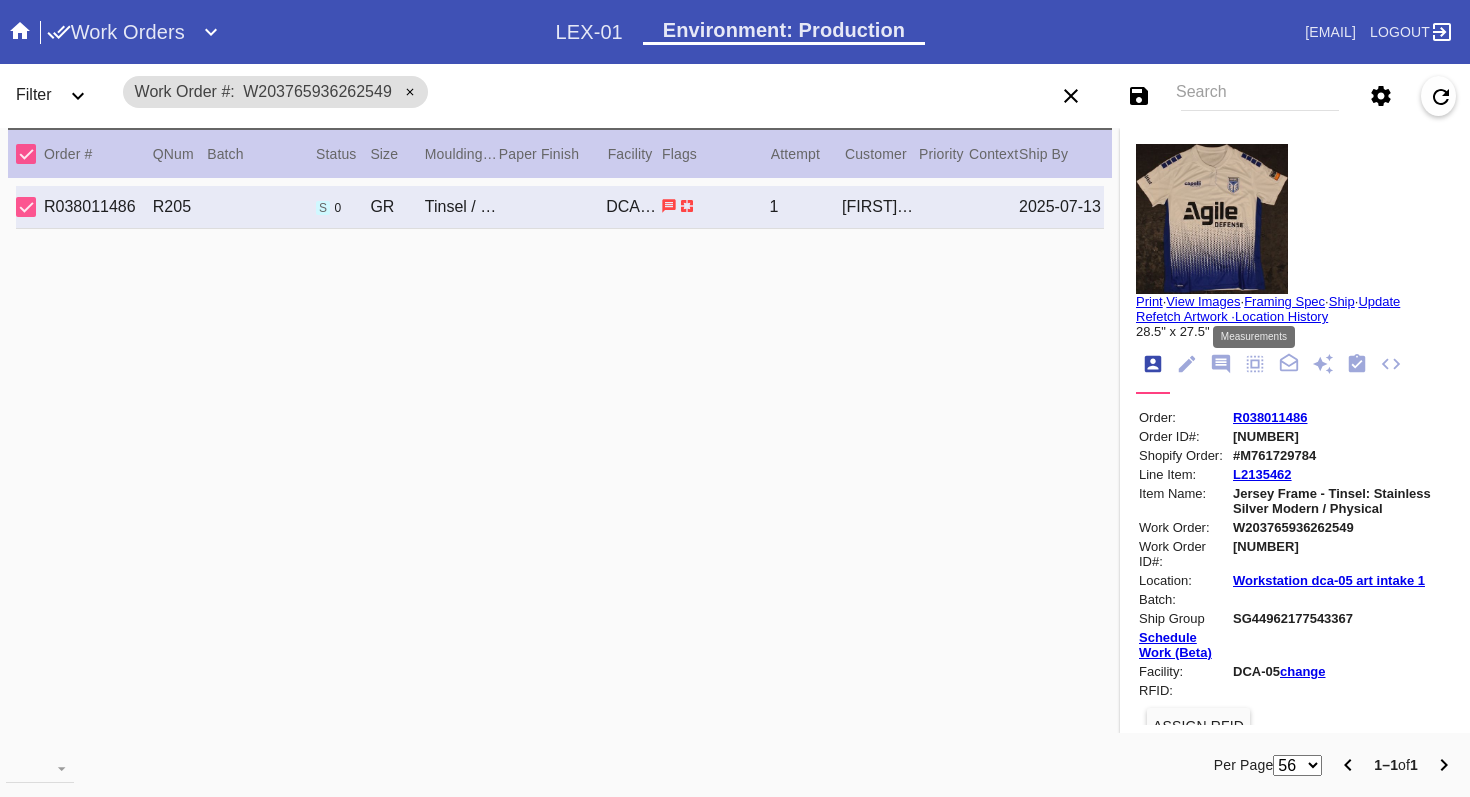 click 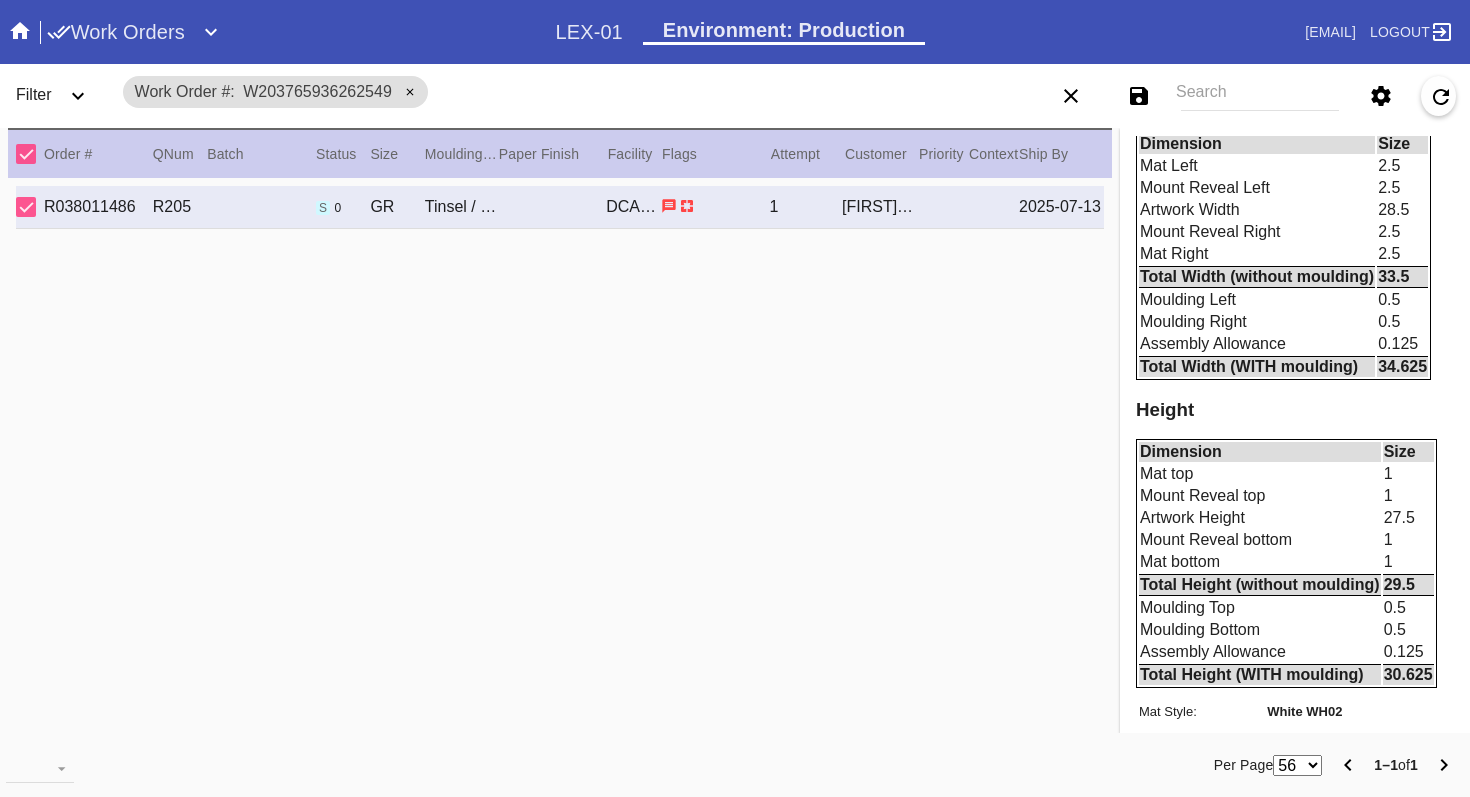 scroll, scrollTop: 761, scrollLeft: 0, axis: vertical 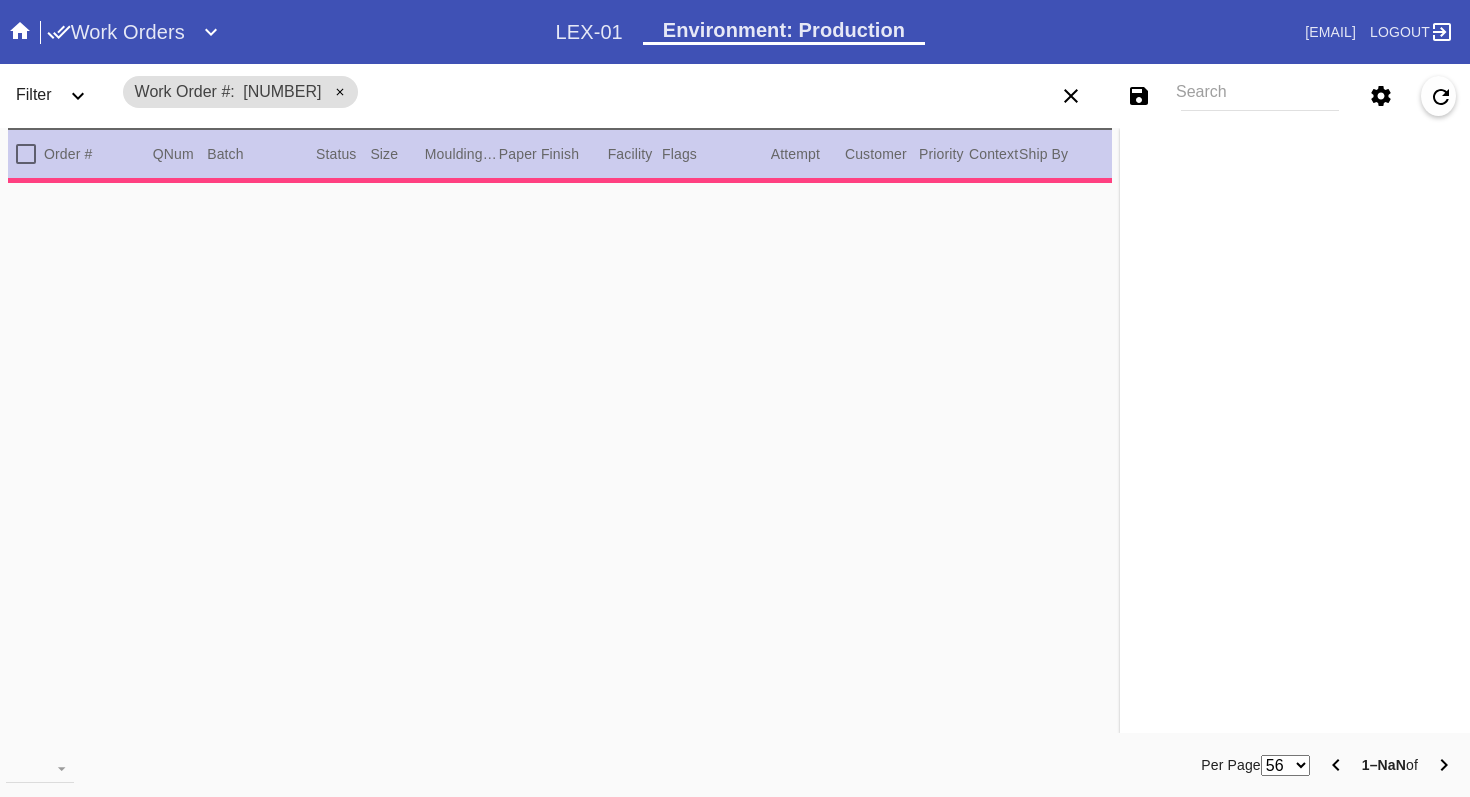 type on "1.0" 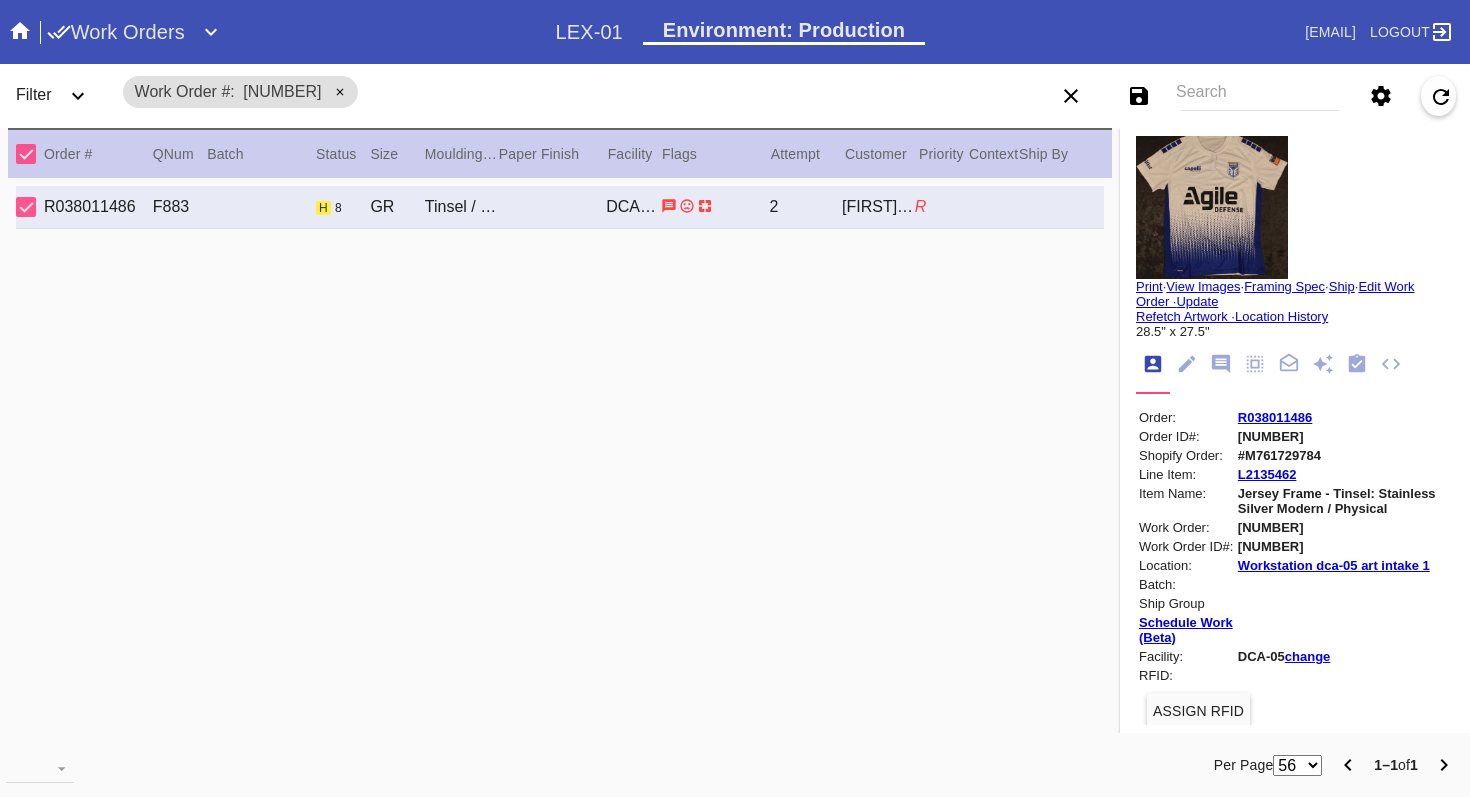 scroll, scrollTop: 0, scrollLeft: 0, axis: both 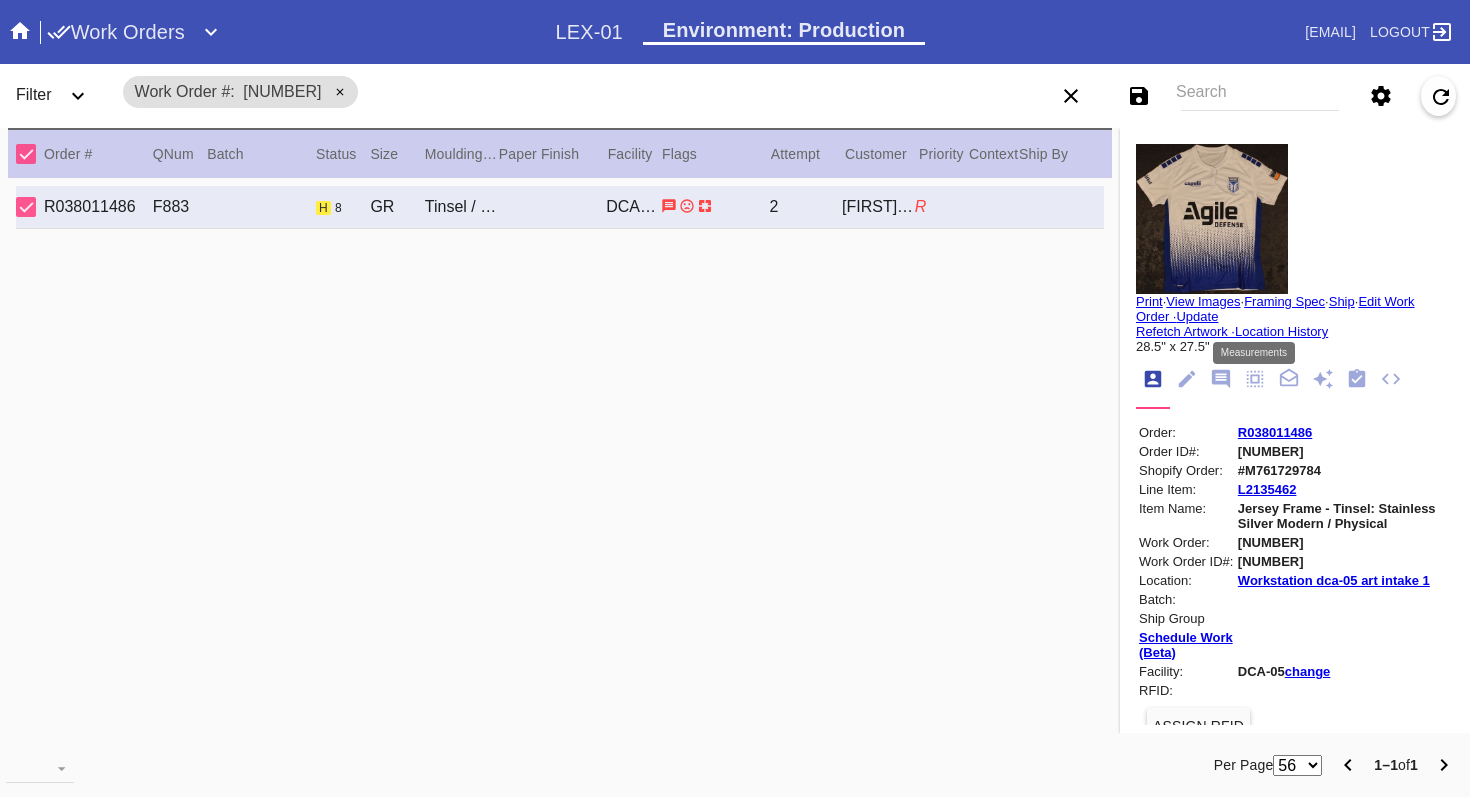 click 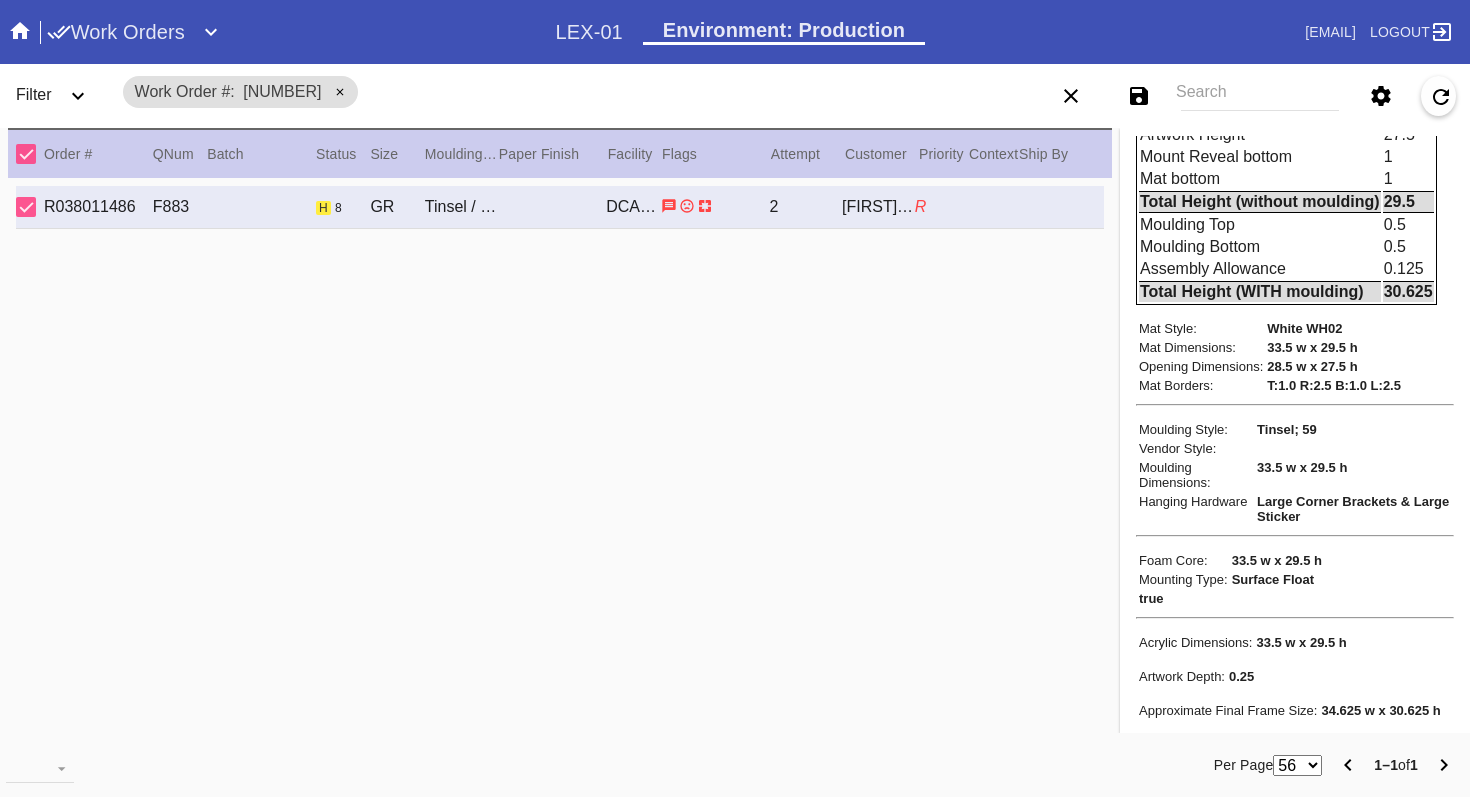 scroll, scrollTop: 777, scrollLeft: 0, axis: vertical 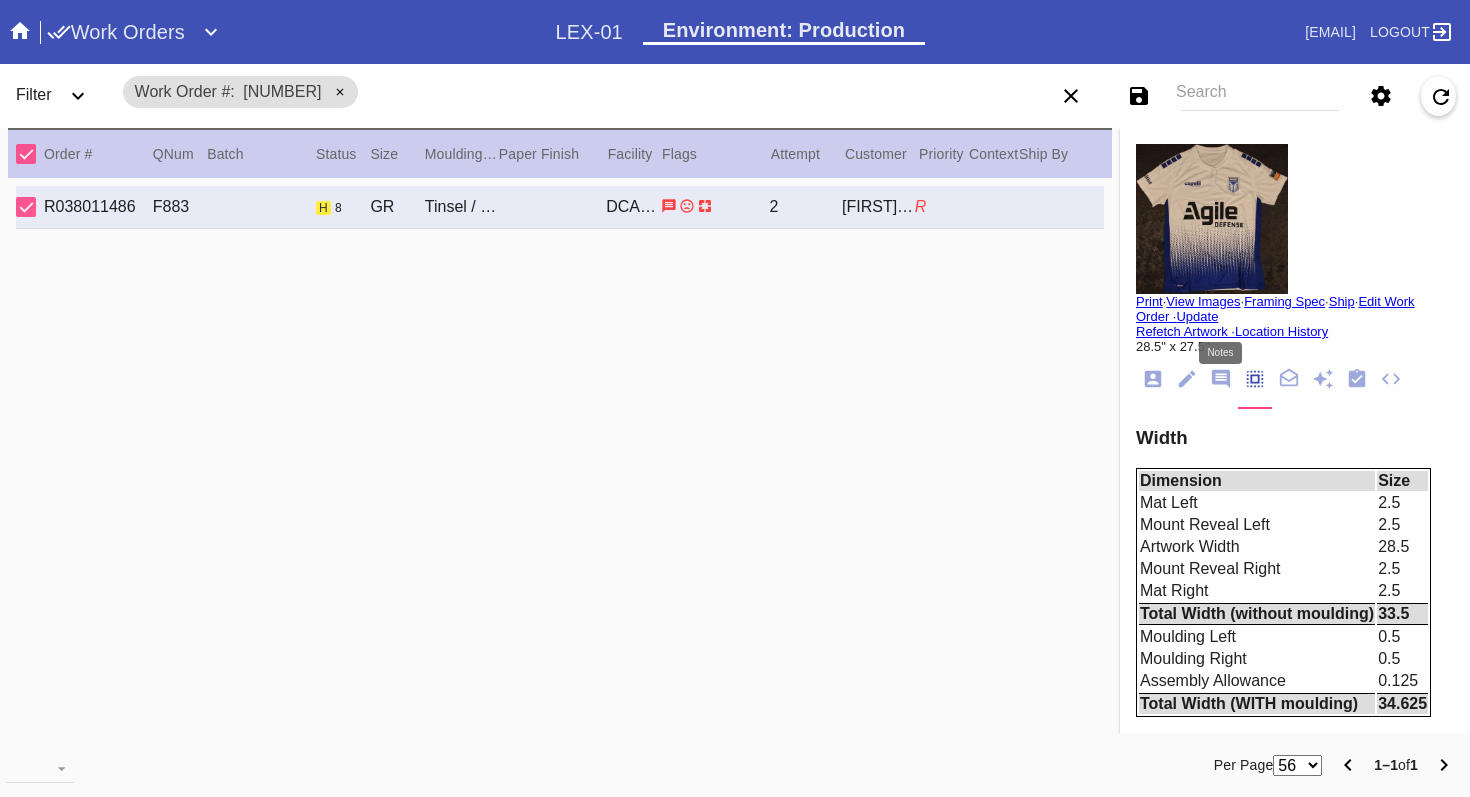 click 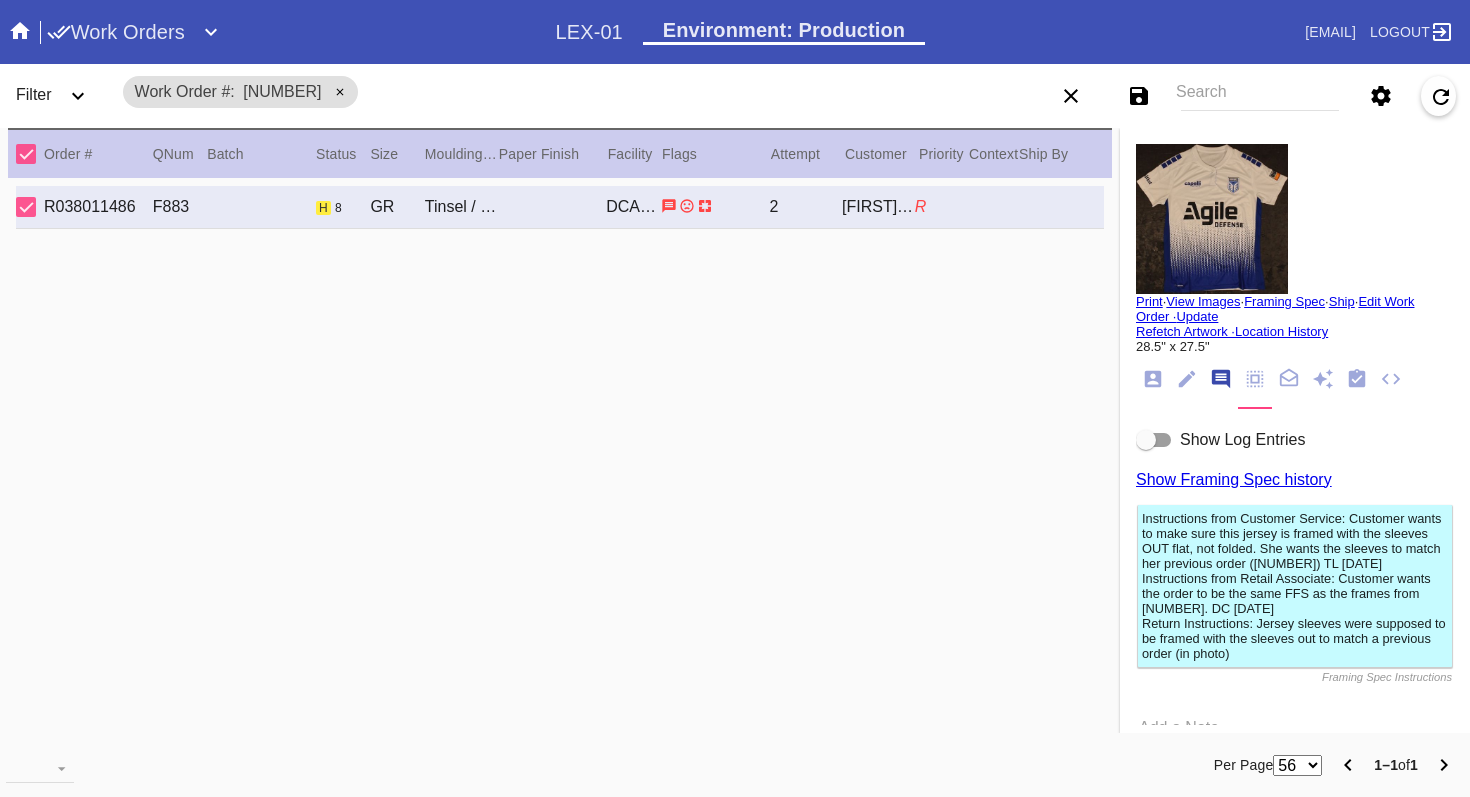 scroll, scrollTop: 123, scrollLeft: 0, axis: vertical 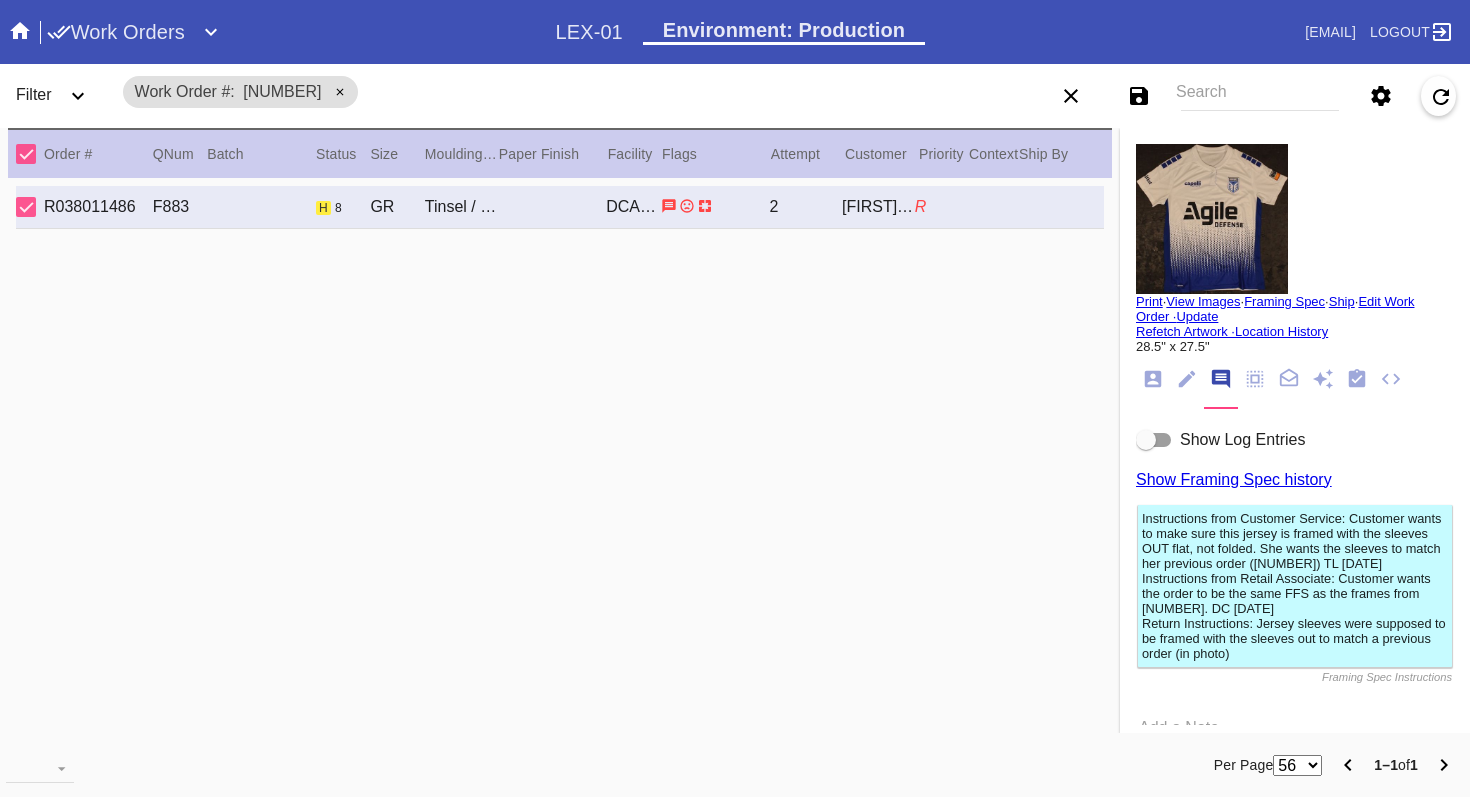 click at bounding box center [1146, 440] 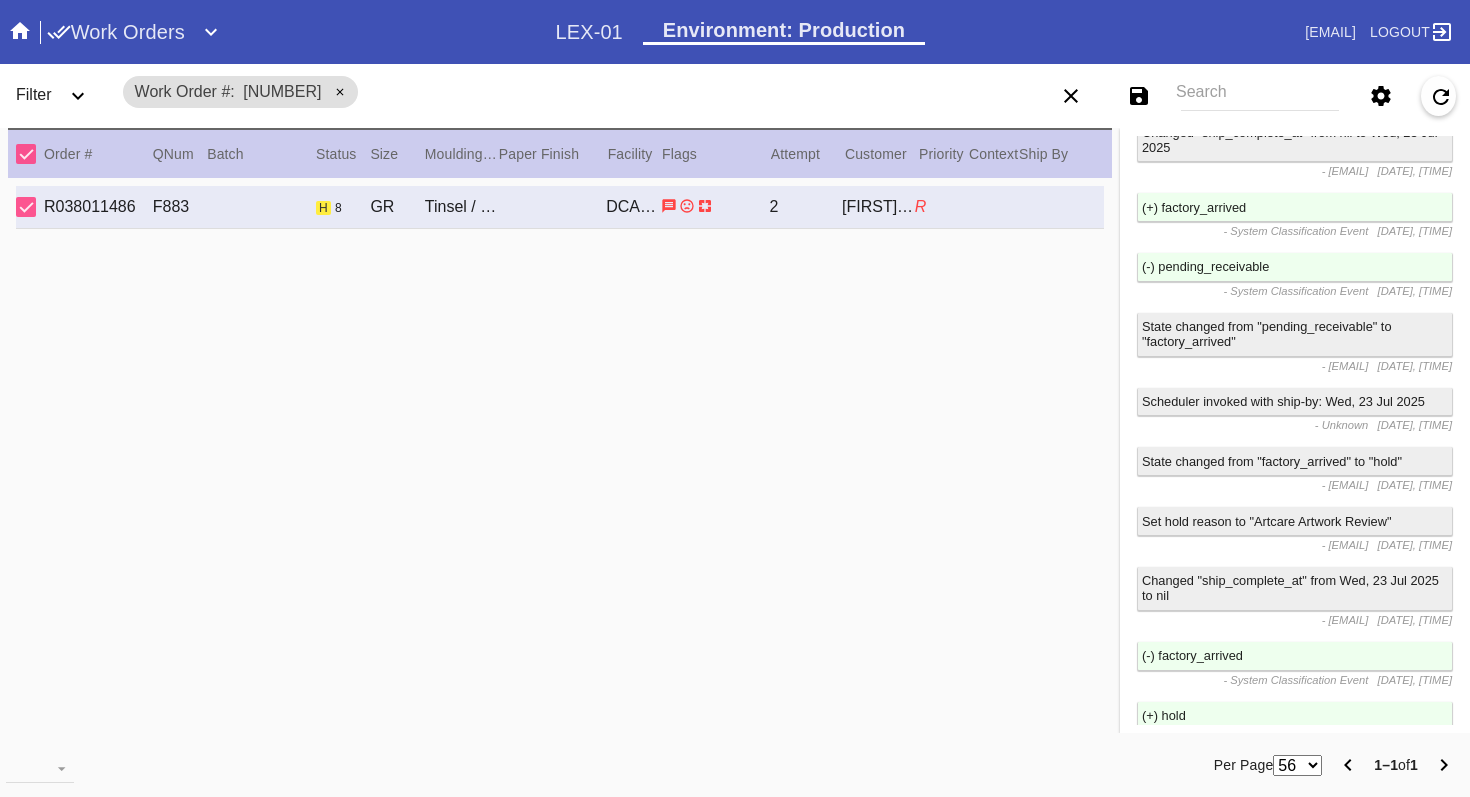 scroll, scrollTop: 2385, scrollLeft: 0, axis: vertical 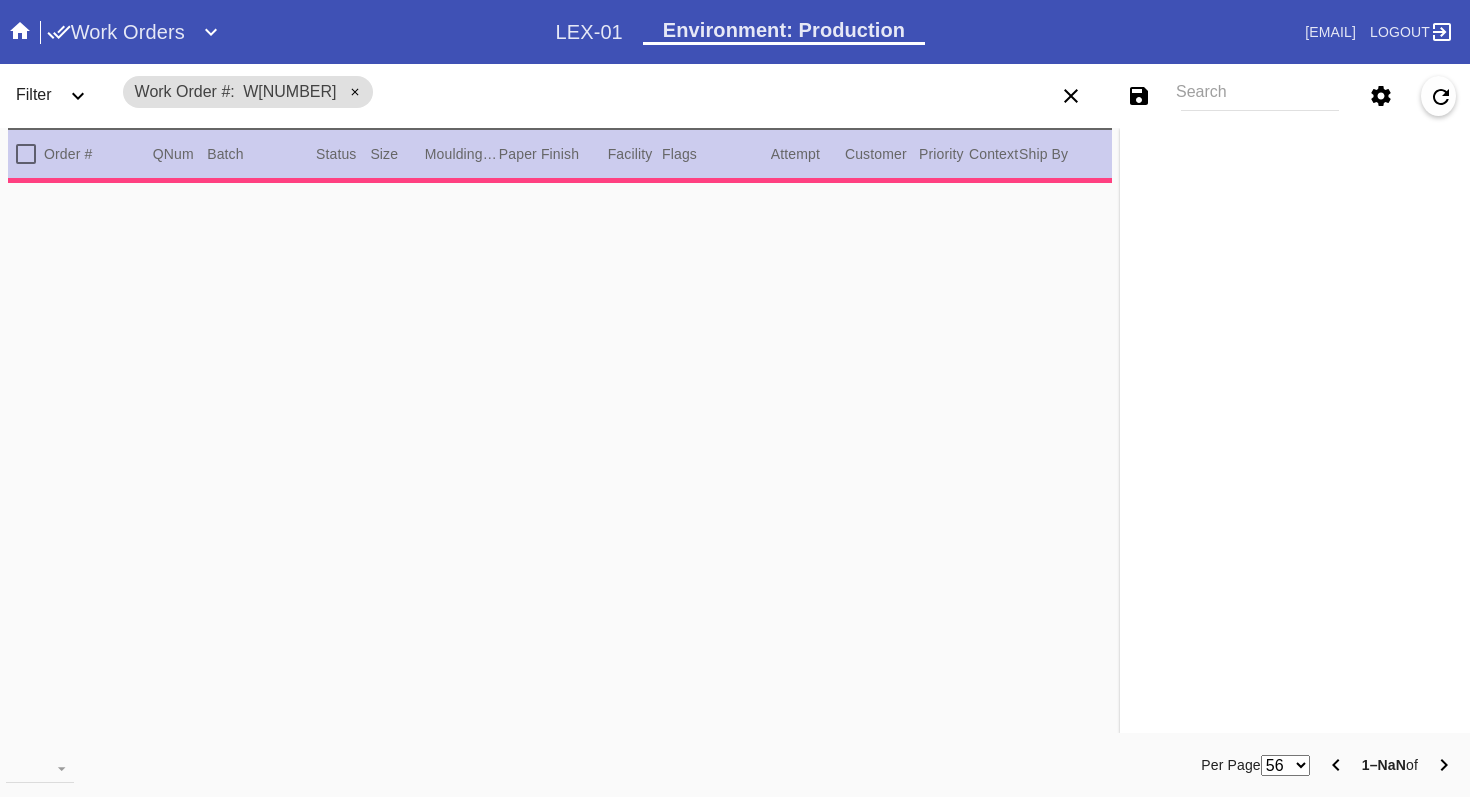 type on "2.0" 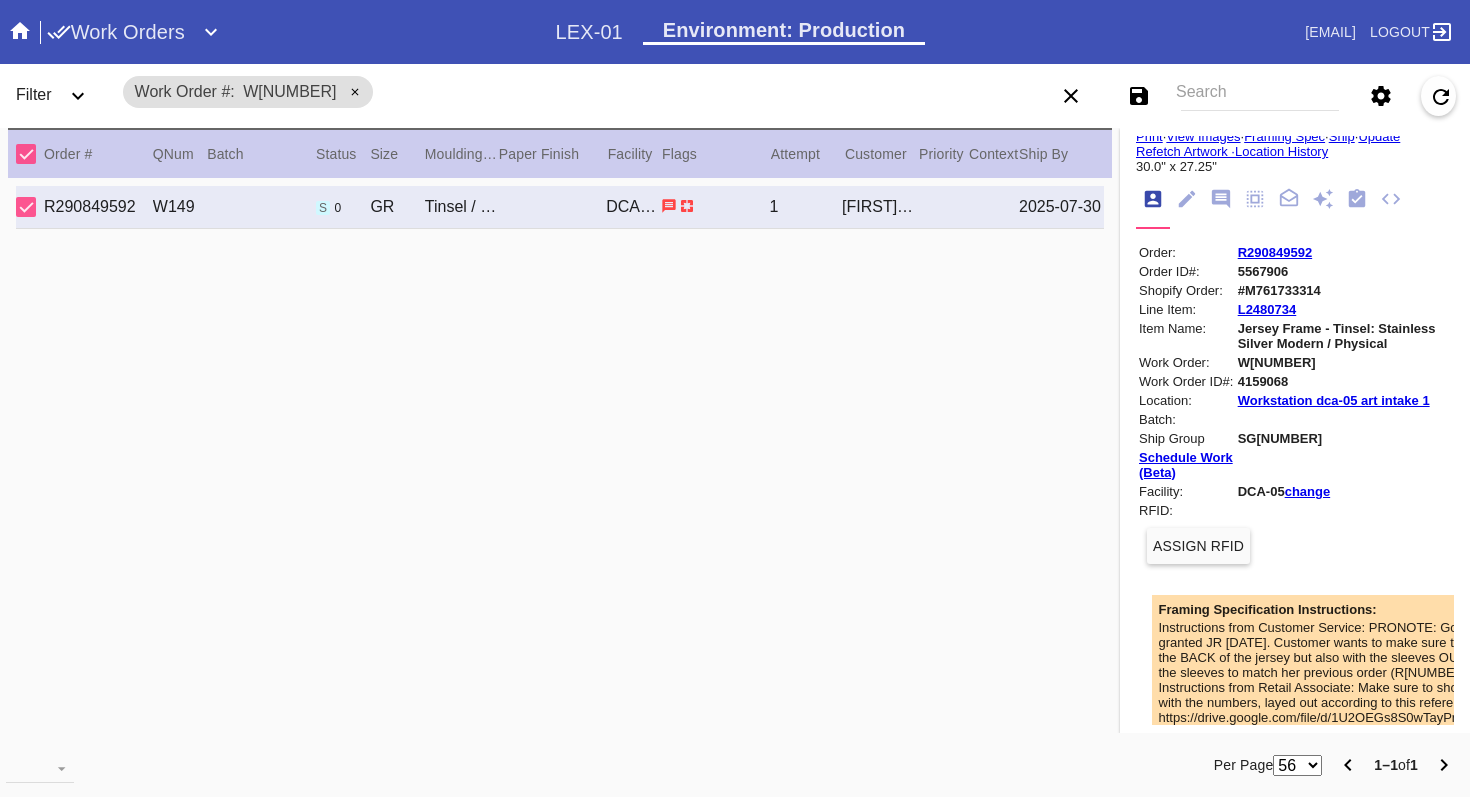 scroll, scrollTop: 0, scrollLeft: 0, axis: both 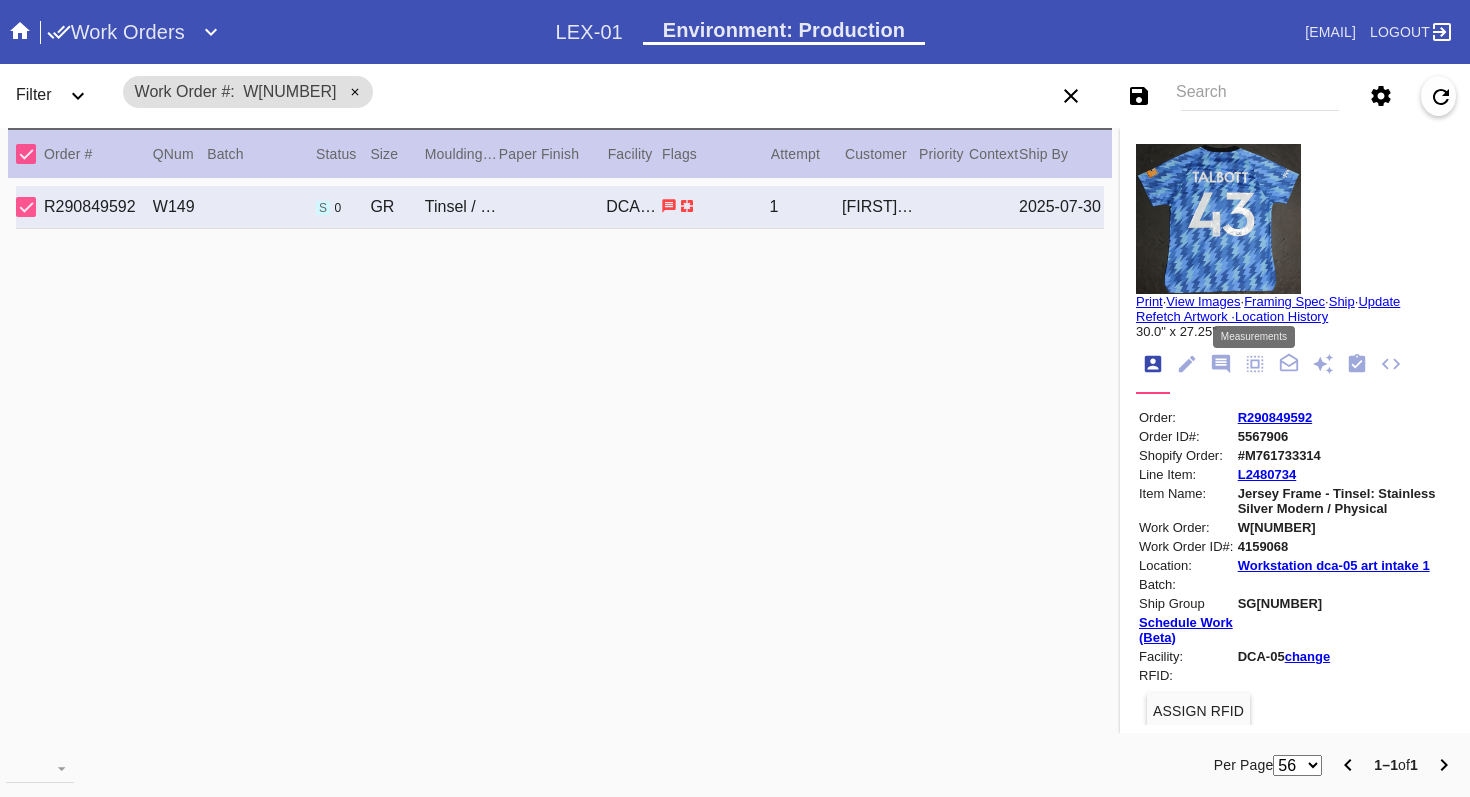 click 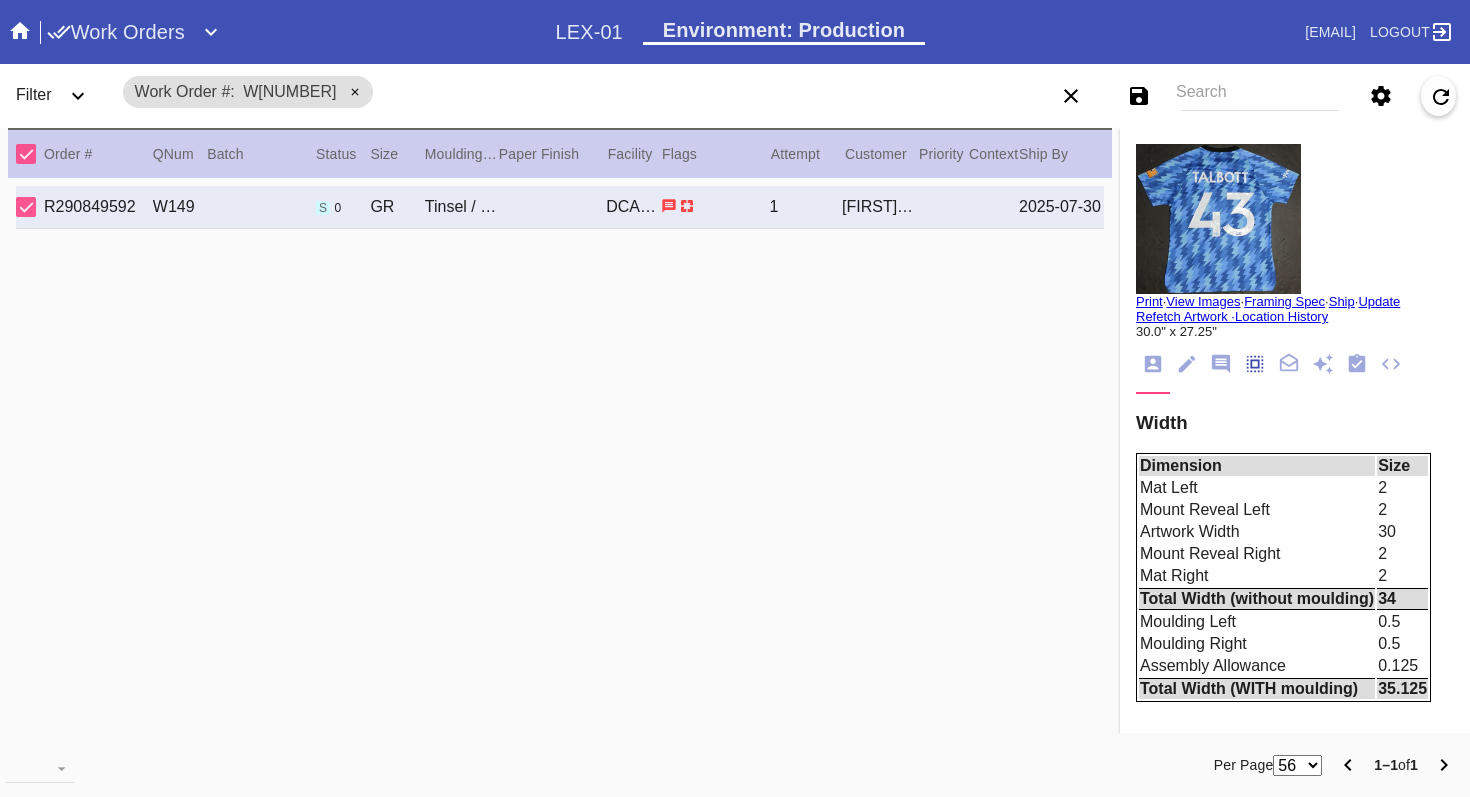 scroll, scrollTop: 172, scrollLeft: 0, axis: vertical 